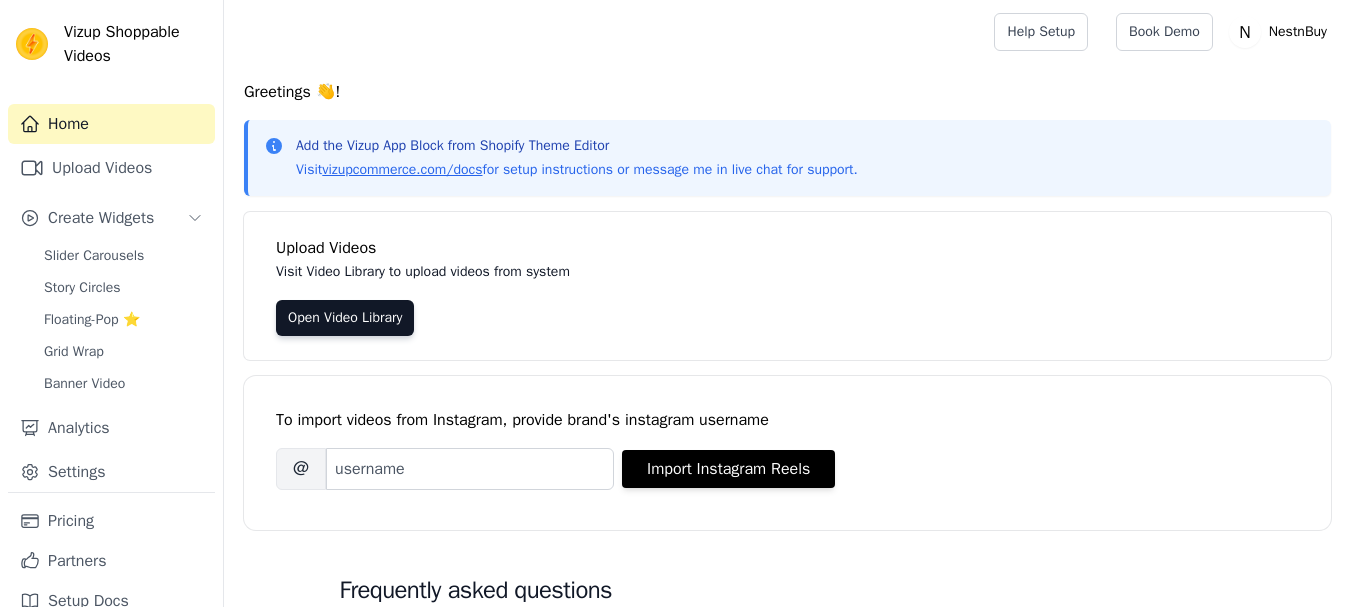 scroll, scrollTop: 0, scrollLeft: 0, axis: both 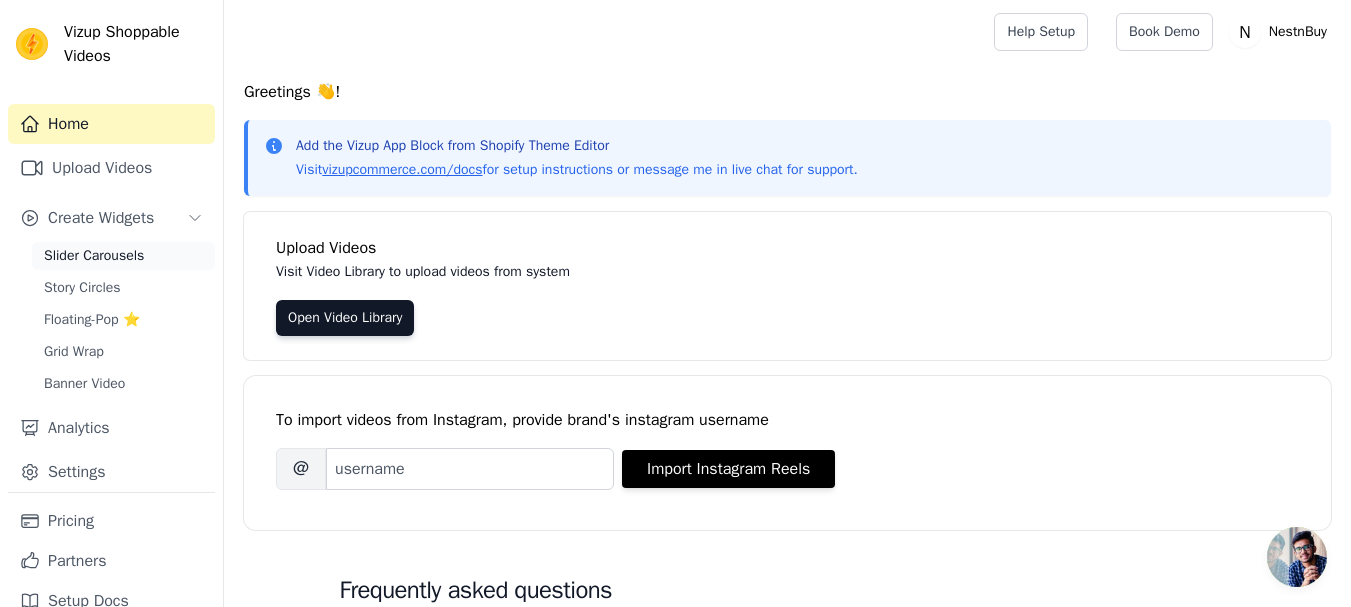 click on "Slider Carousels" at bounding box center (94, 256) 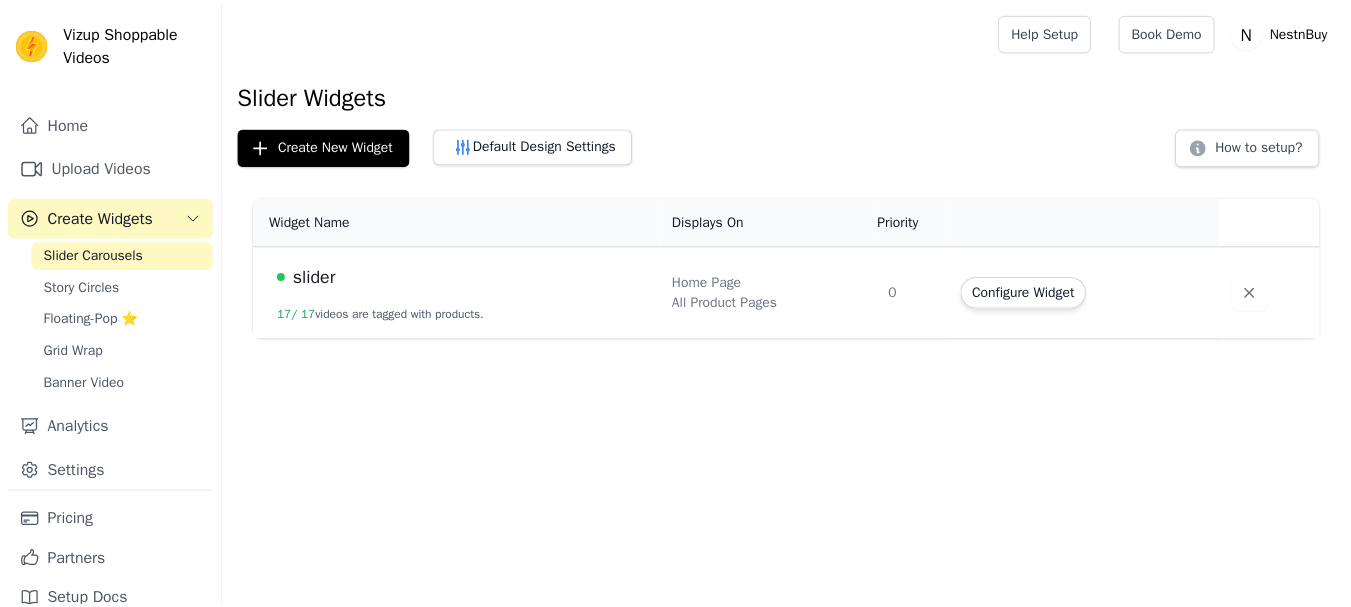 scroll, scrollTop: 0, scrollLeft: 0, axis: both 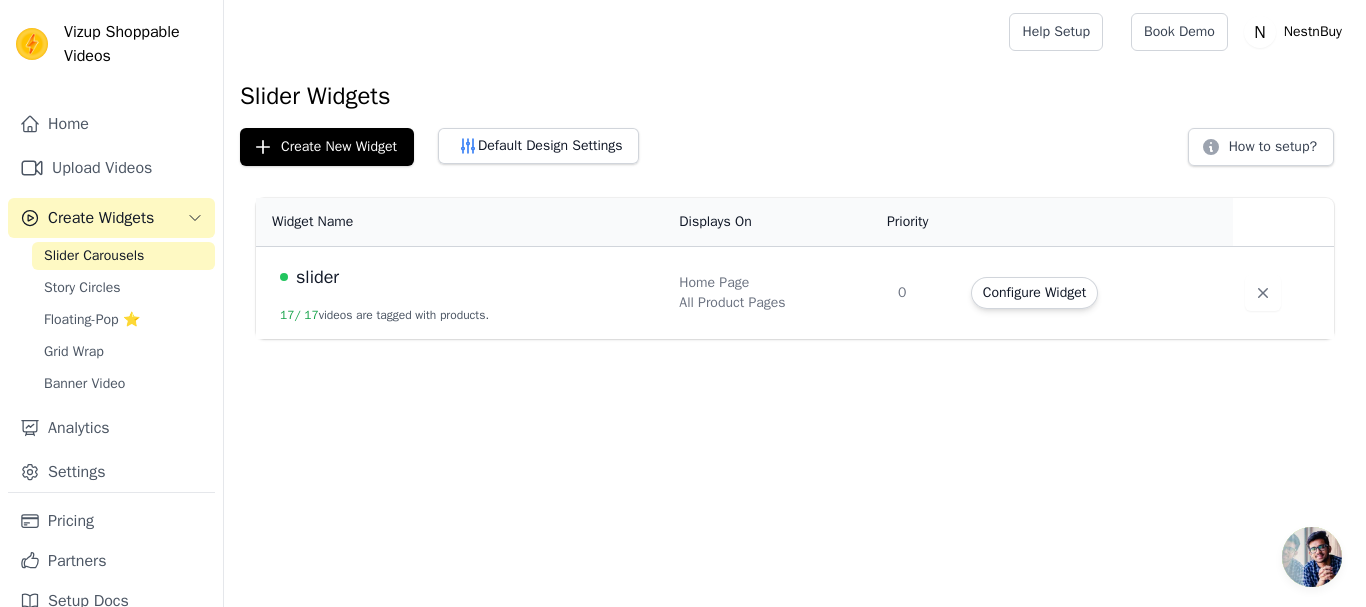click on "slider" at bounding box center [467, 277] 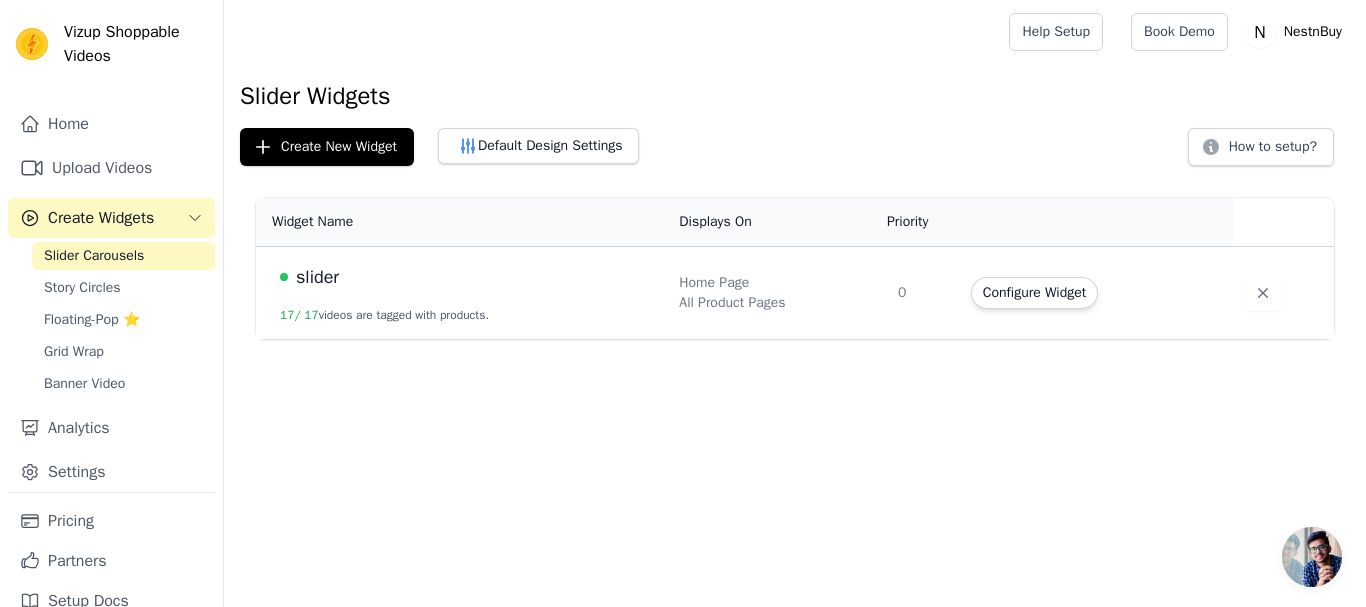 click on "Home Page" at bounding box center [776, 283] 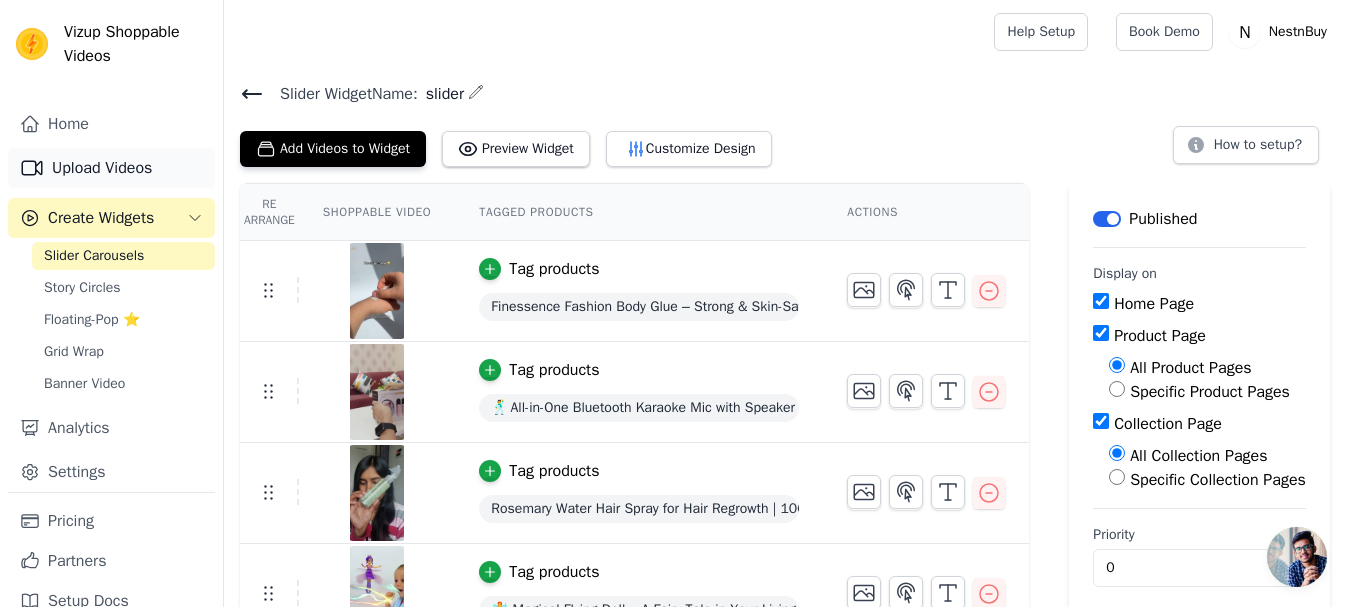 click on "Upload Videos" at bounding box center (111, 168) 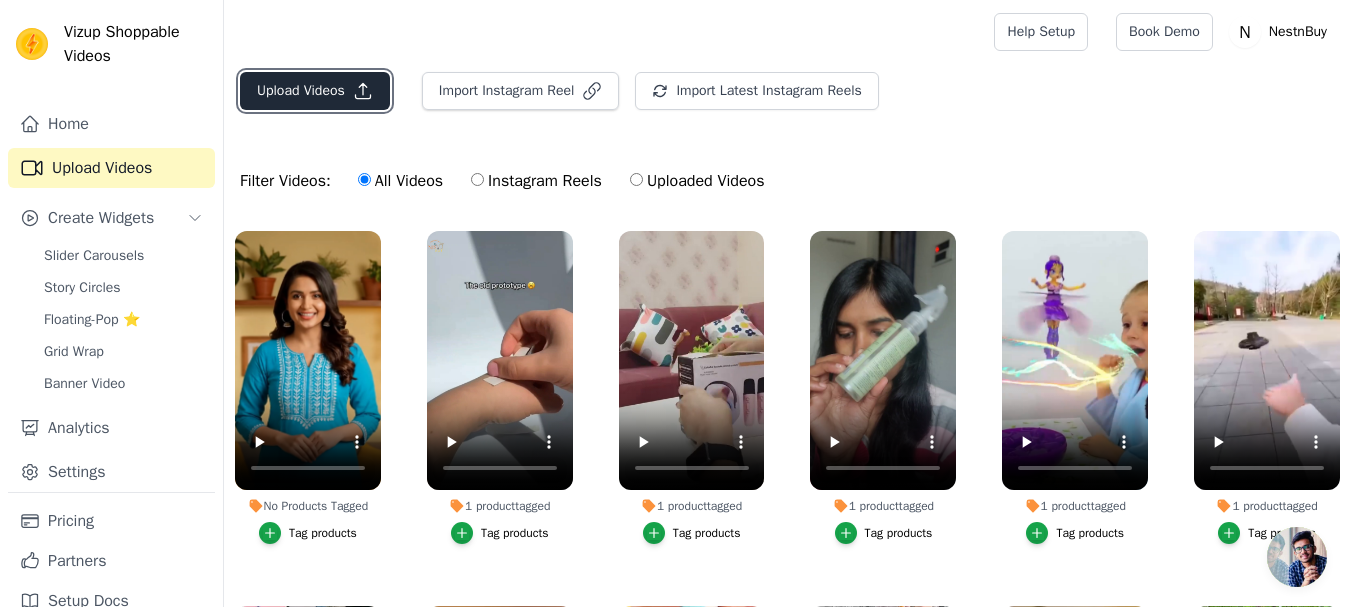 click on "Upload Videos" at bounding box center (315, 91) 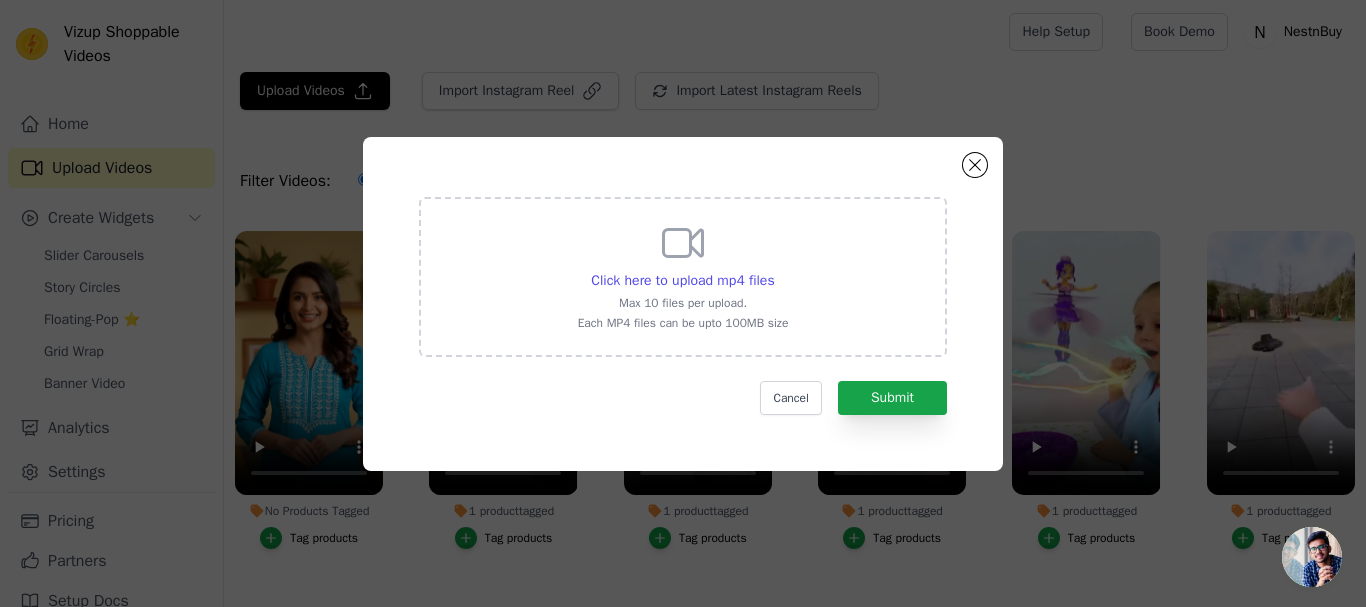 click on "Click here to upload mp4 files     Max 10 files per upload.   Each MP4 files can be upto 100MB size" at bounding box center [683, 275] 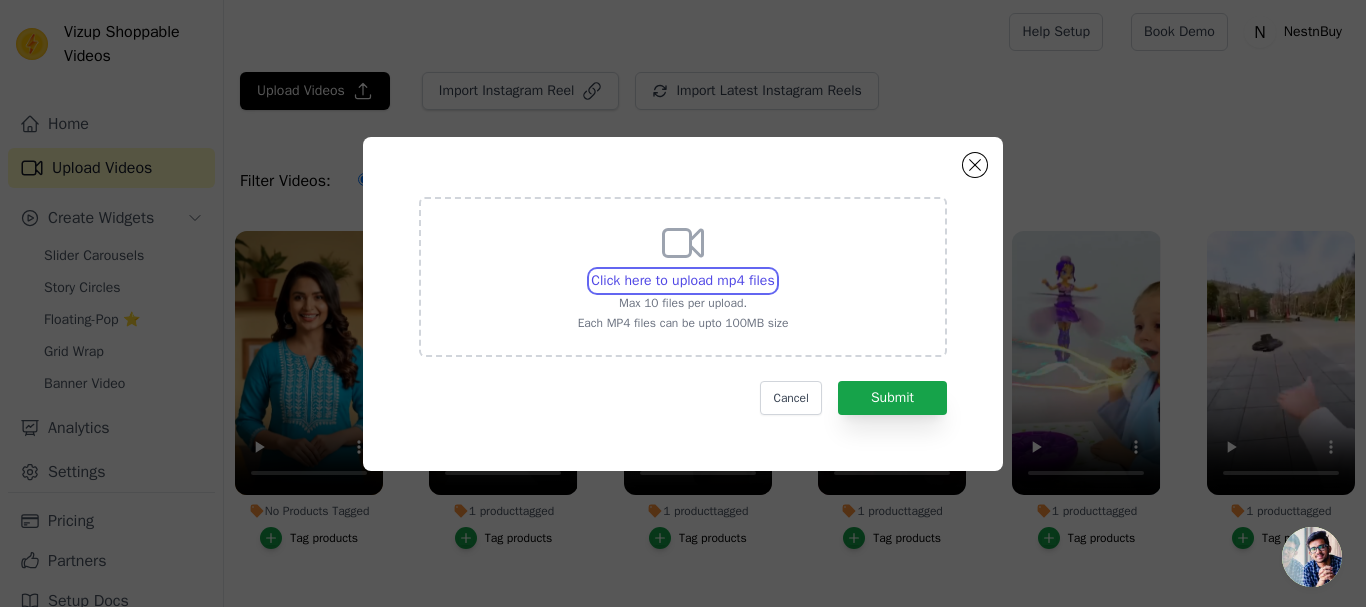 click on "Click here to upload mp4 files     Max 10 files per upload.   Each MP4 files can be upto 100MB size" at bounding box center (774, 270) 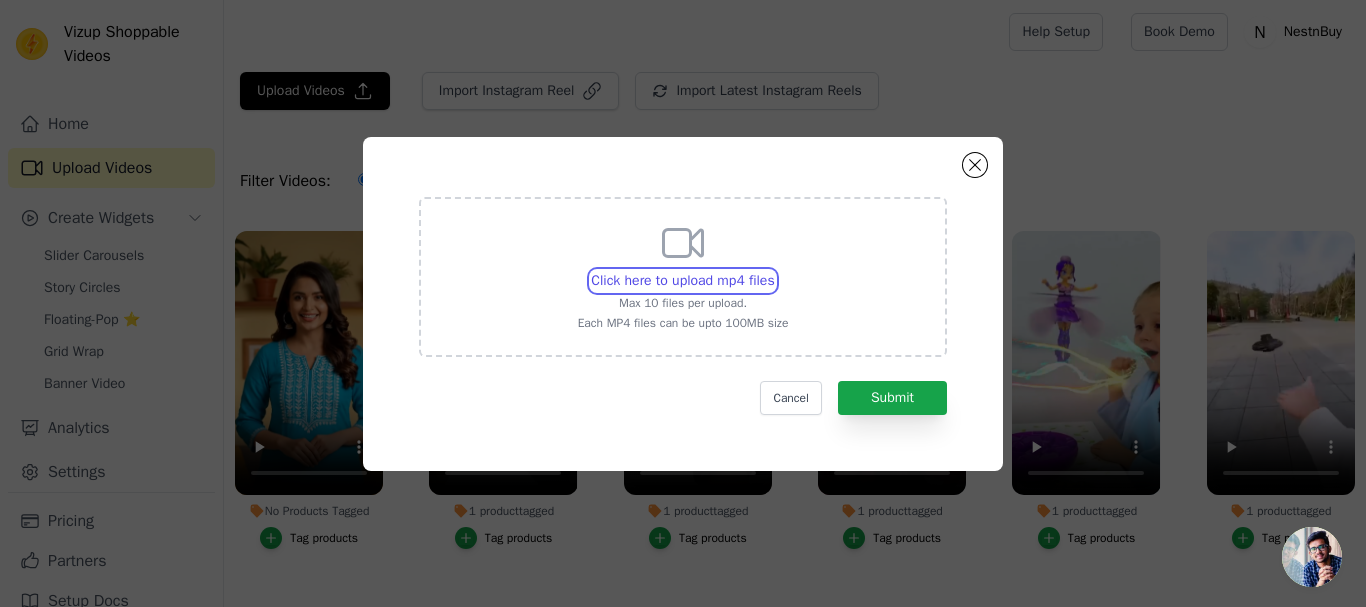 type on "C:\fakepath\a072c56205d23f456ed16827db53ab95 (1).mp4" 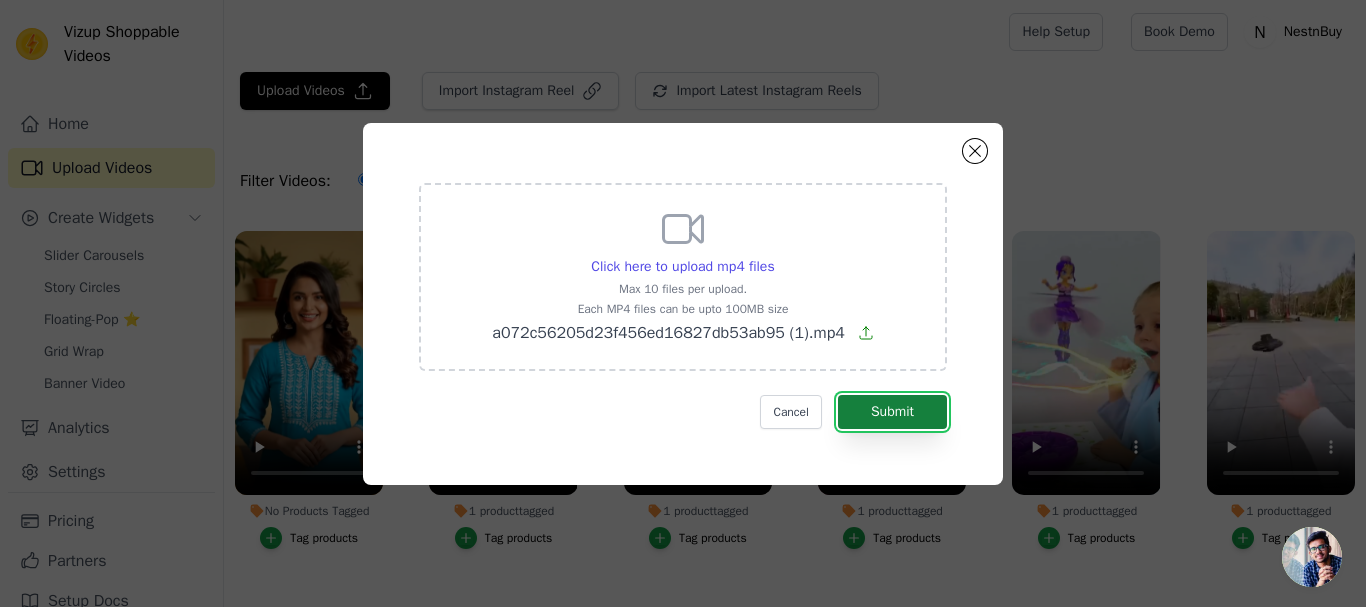 click on "Submit" at bounding box center (892, 412) 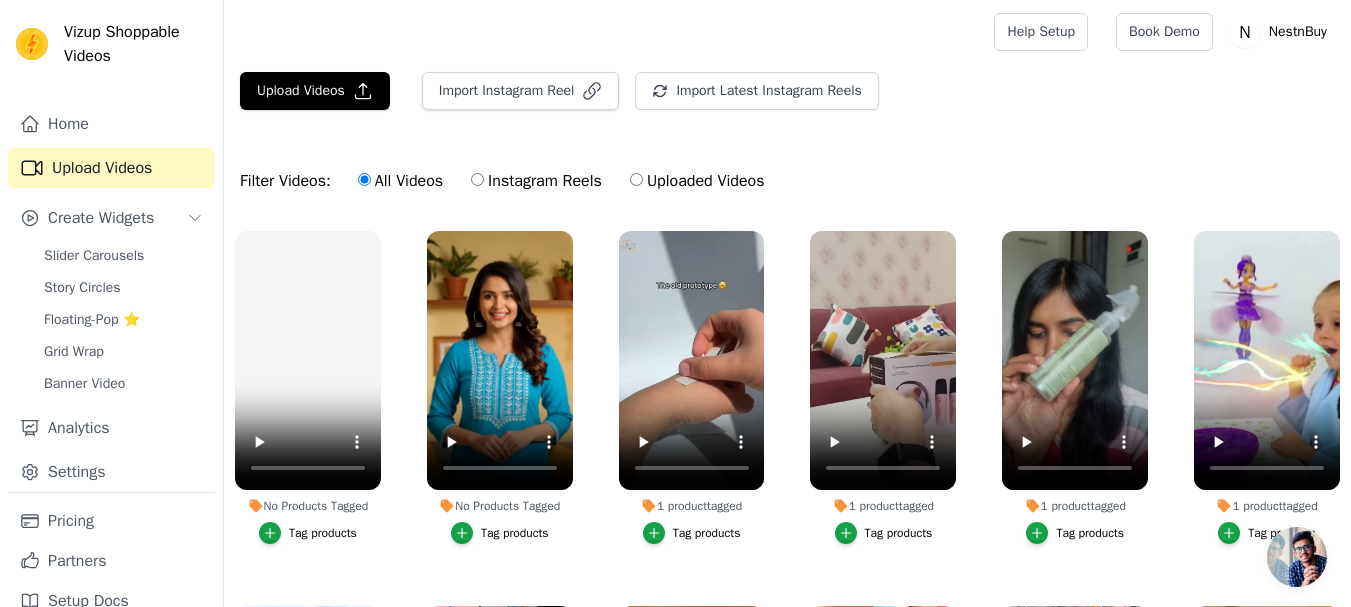 scroll, scrollTop: 0, scrollLeft: 0, axis: both 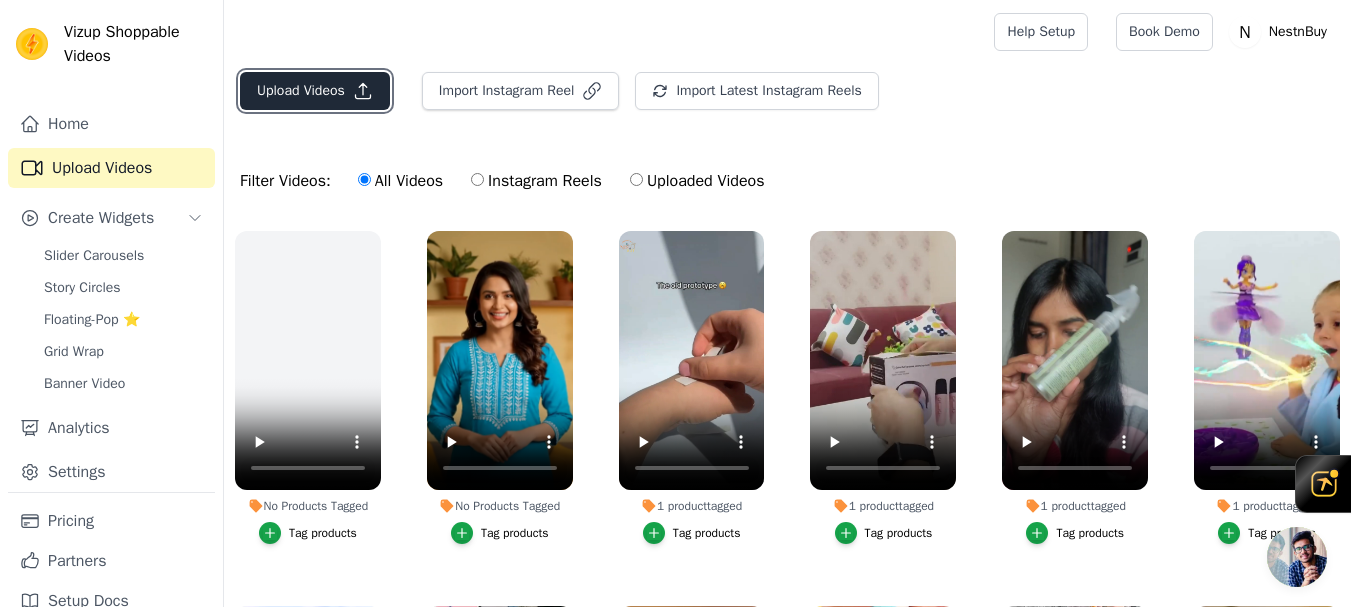 click on "Upload Videos" at bounding box center (315, 91) 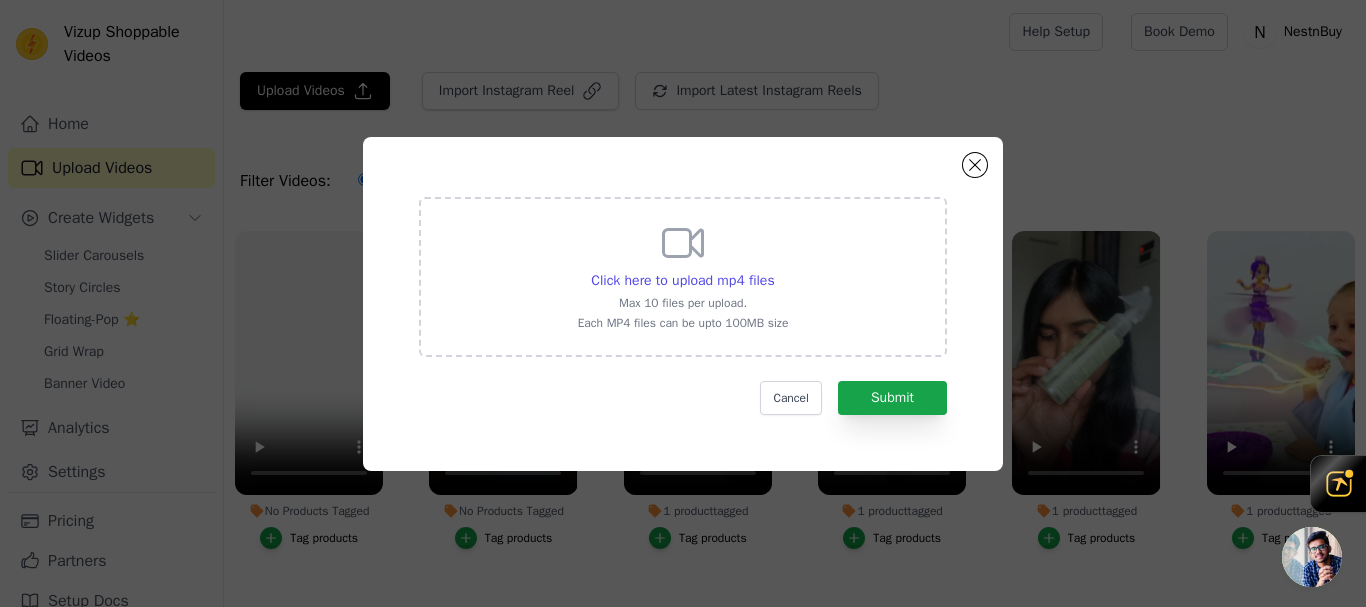 click 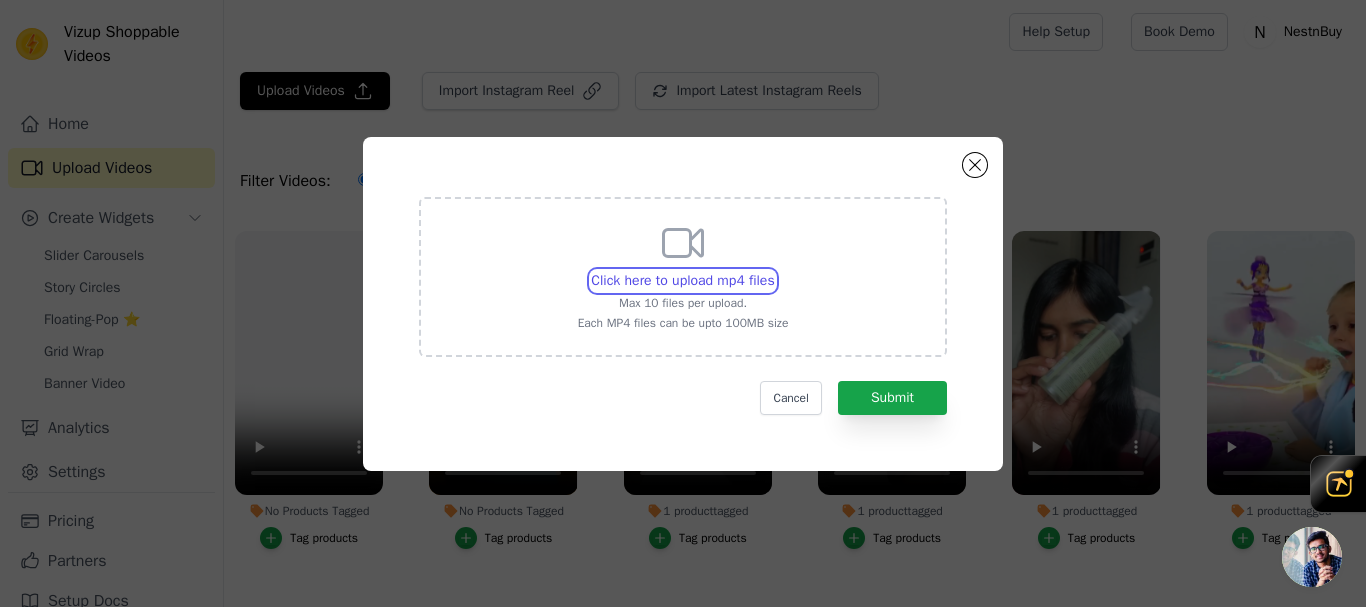 click on "Click here to upload mp4 files     Max 10 files per upload.   Each MP4 files can be upto 100MB size" at bounding box center [774, 270] 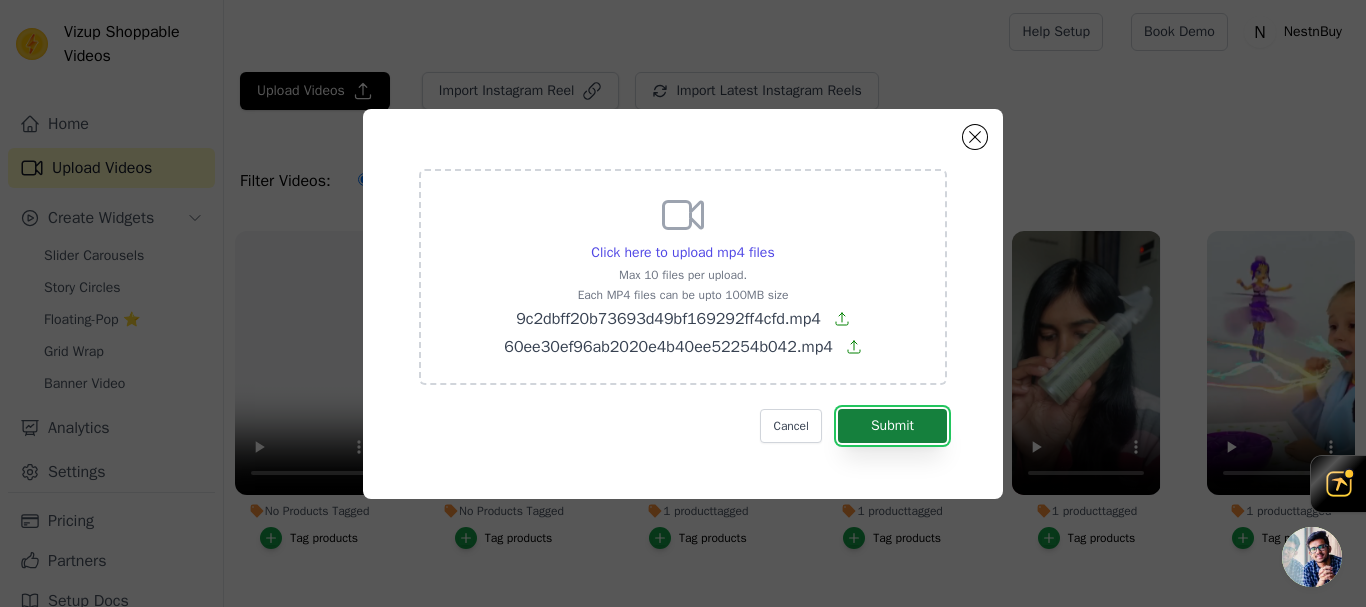 click on "Submit" at bounding box center (892, 426) 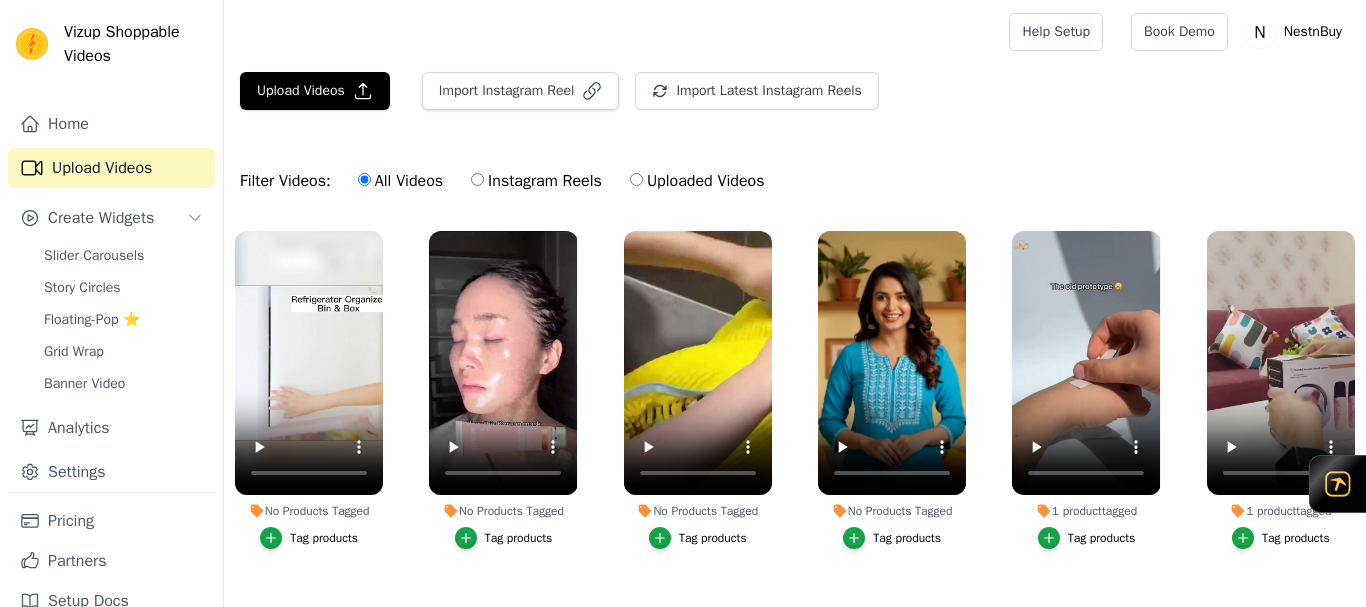 scroll, scrollTop: 0, scrollLeft: 0, axis: both 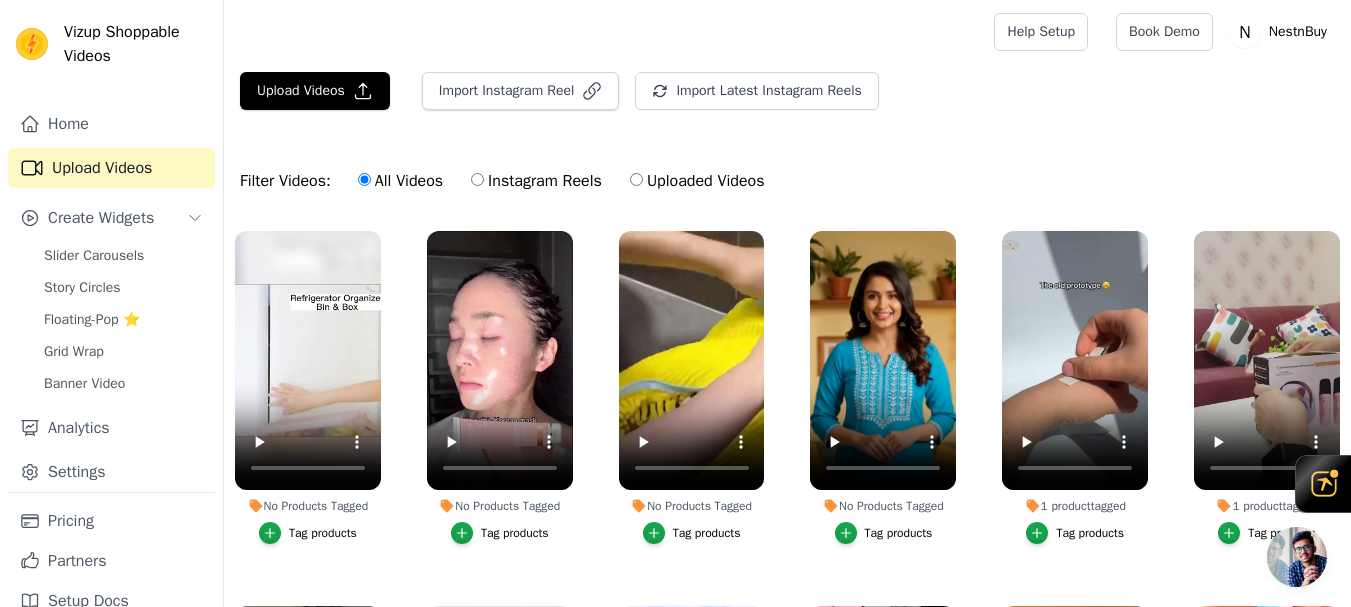 click on "Tag products" at bounding box center (707, 533) 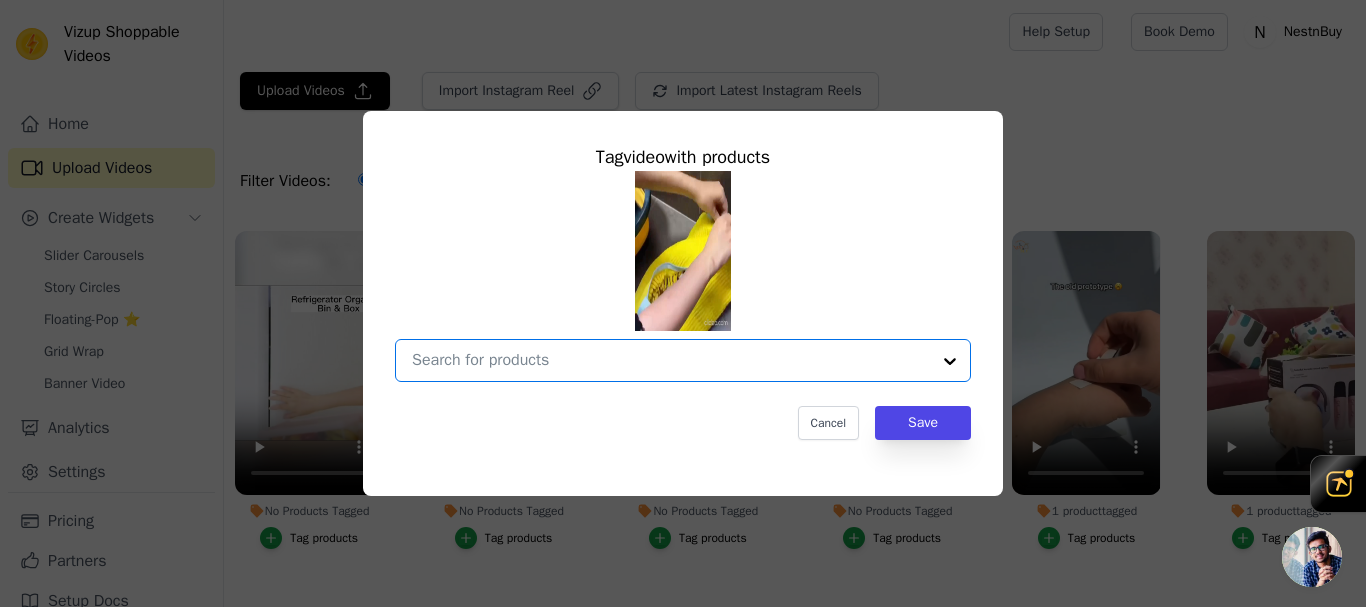 click on "No Products Tagged     Tag  video  with products       Option undefined, selected.   Select is focused, type to refine list, press down to open the menu.                   Cancel   Save     Tag products" at bounding box center [671, 360] 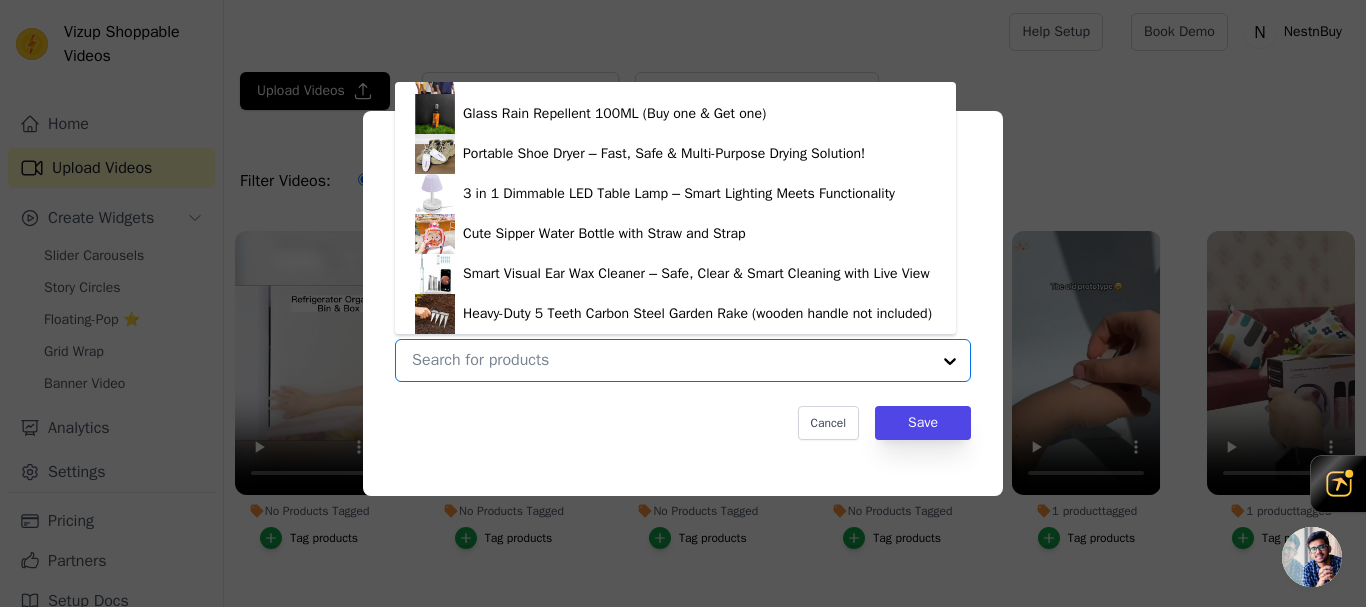 scroll, scrollTop: 2428, scrollLeft: 0, axis: vertical 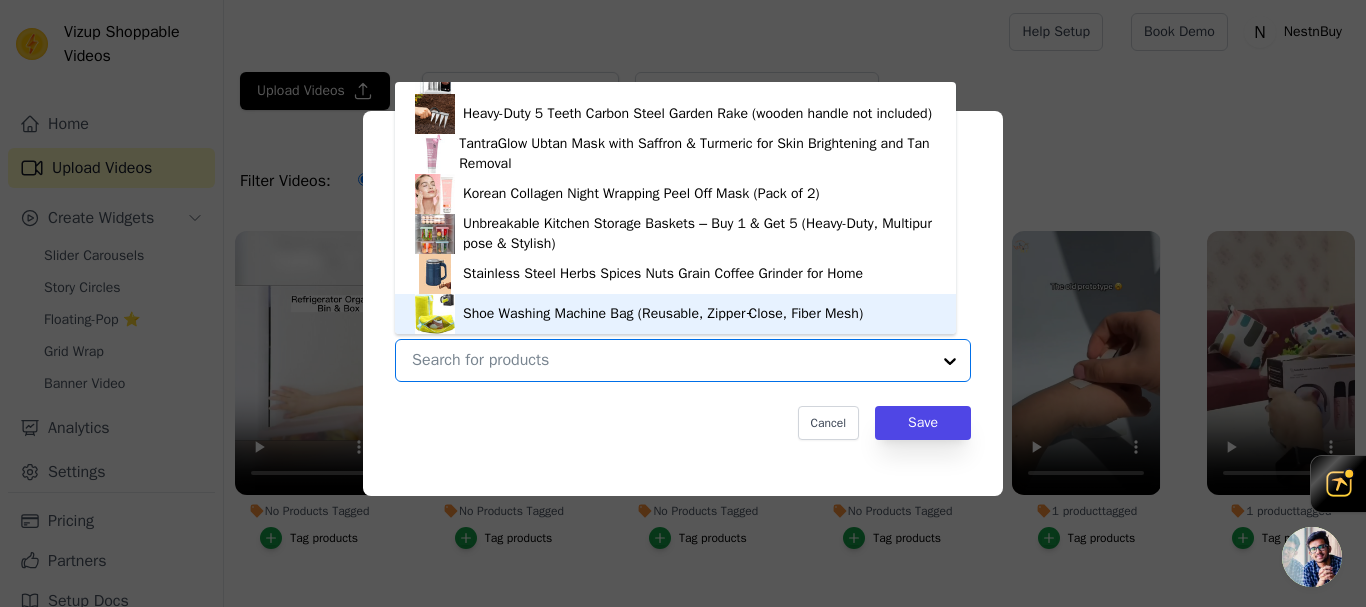 click on "Shoe Washing Machine Bag (Reusable, Zipper‑Close, Fiber Mesh)" at bounding box center [663, 314] 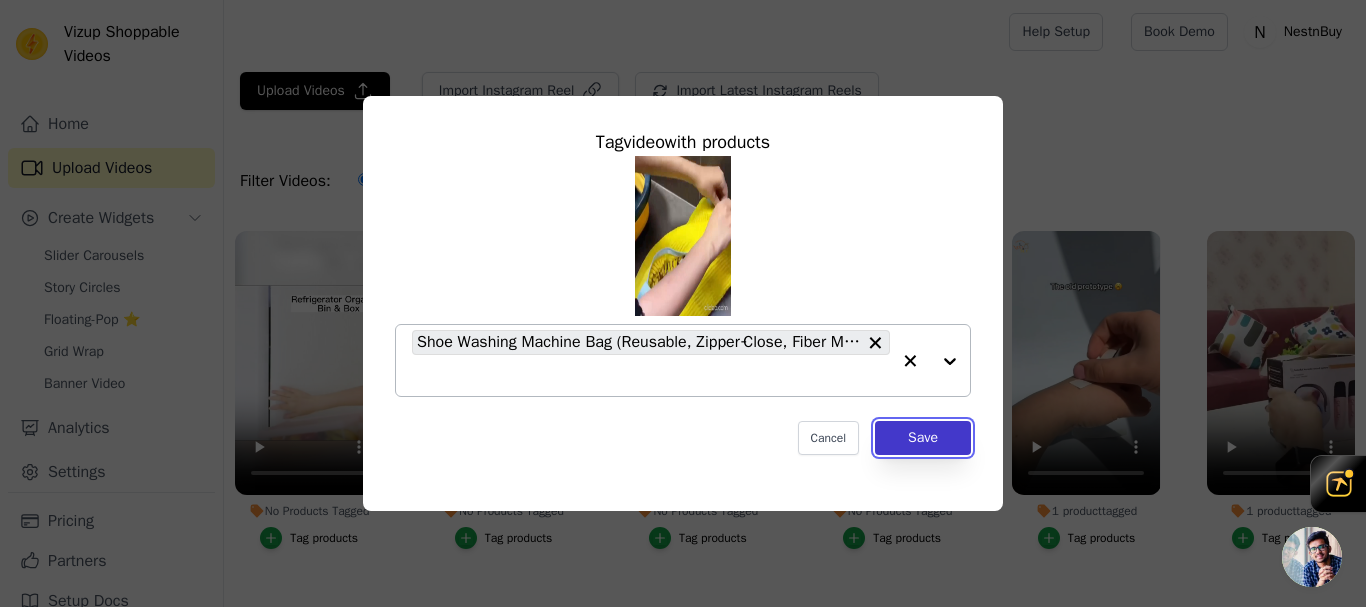 click on "Save" at bounding box center [923, 438] 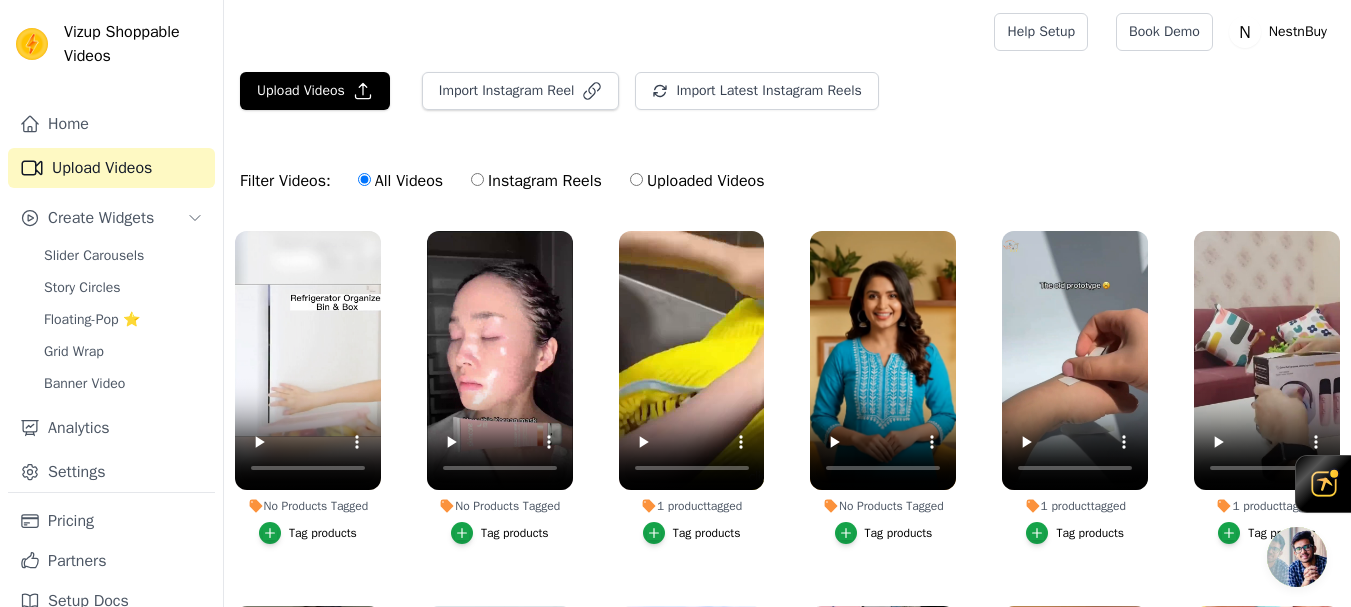 click on "Tag products" at bounding box center (515, 533) 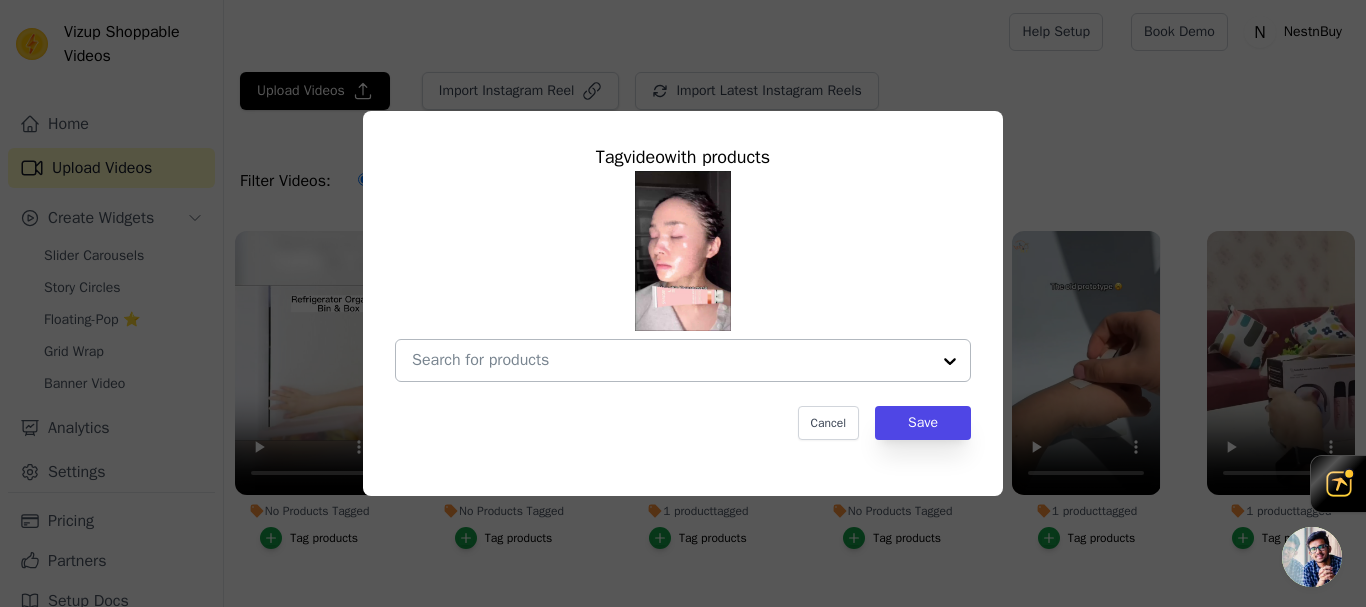 click at bounding box center (671, 360) 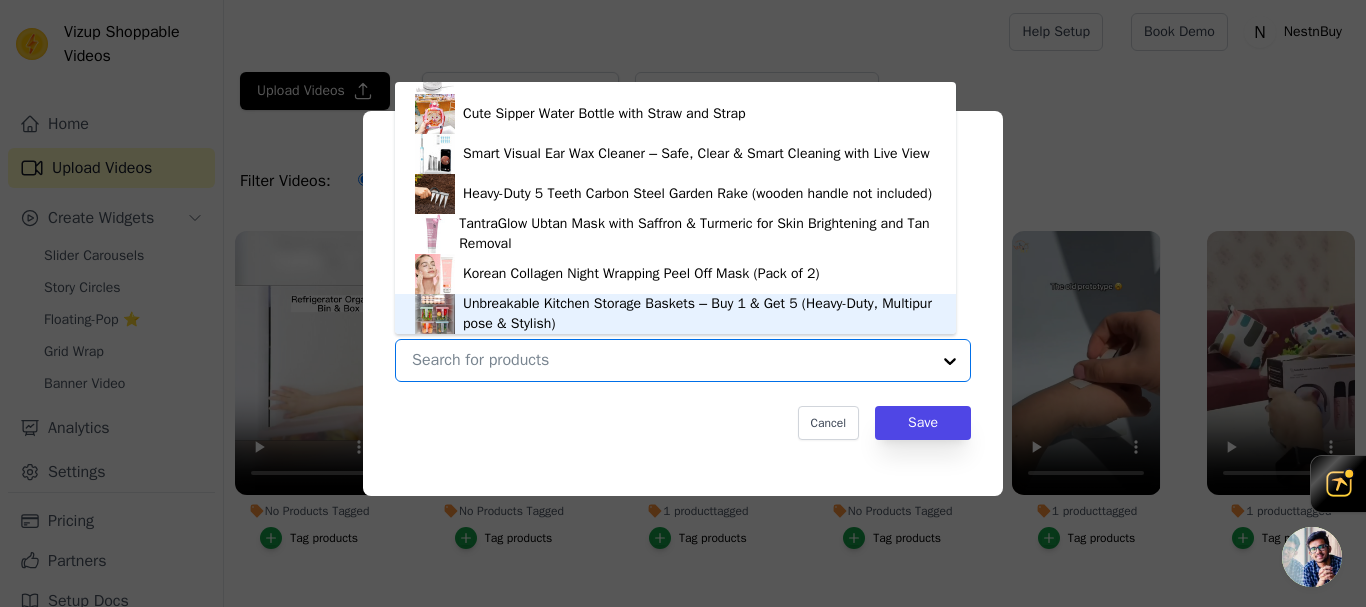 scroll, scrollTop: 2428, scrollLeft: 0, axis: vertical 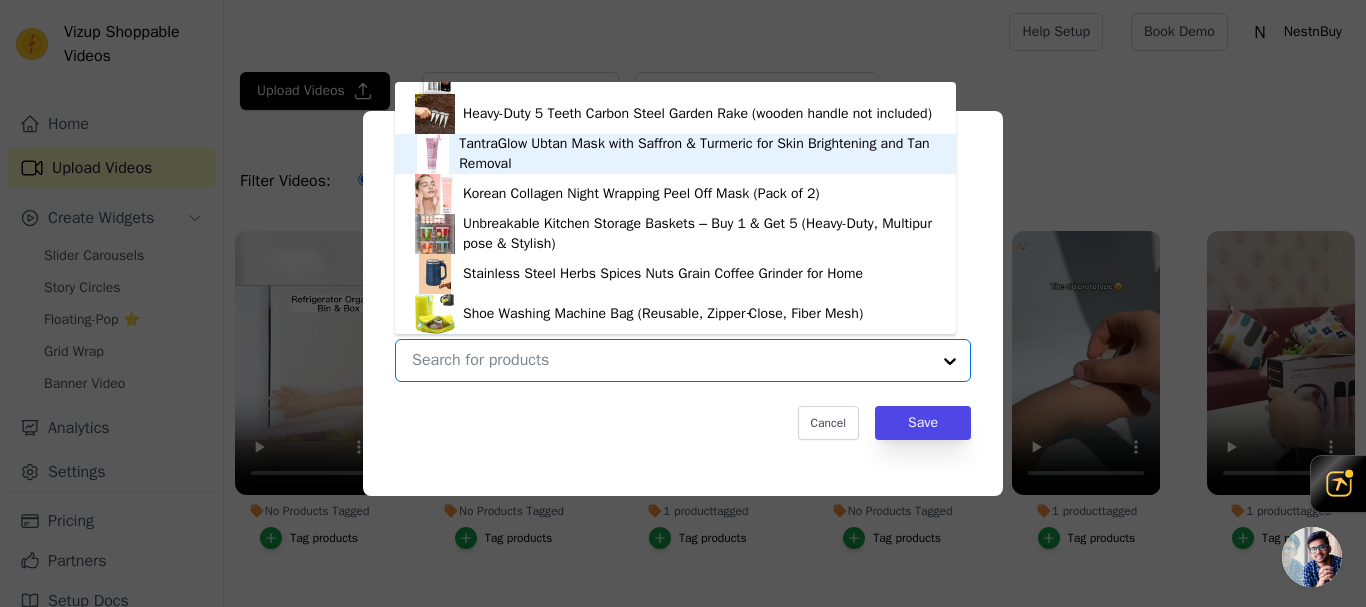 click on "TantraGlow Ubtan Mask  with Saffron & Turmeric for Skin Brightening and Tan Removal" at bounding box center (697, 154) 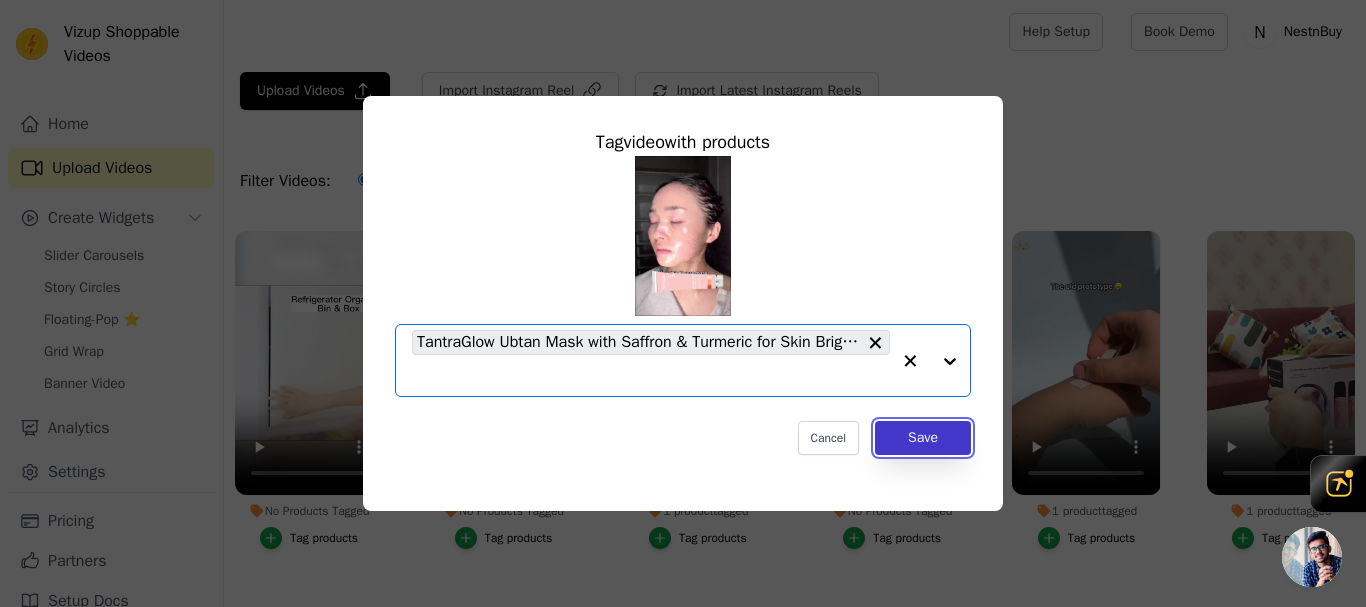 click on "Save" at bounding box center [923, 438] 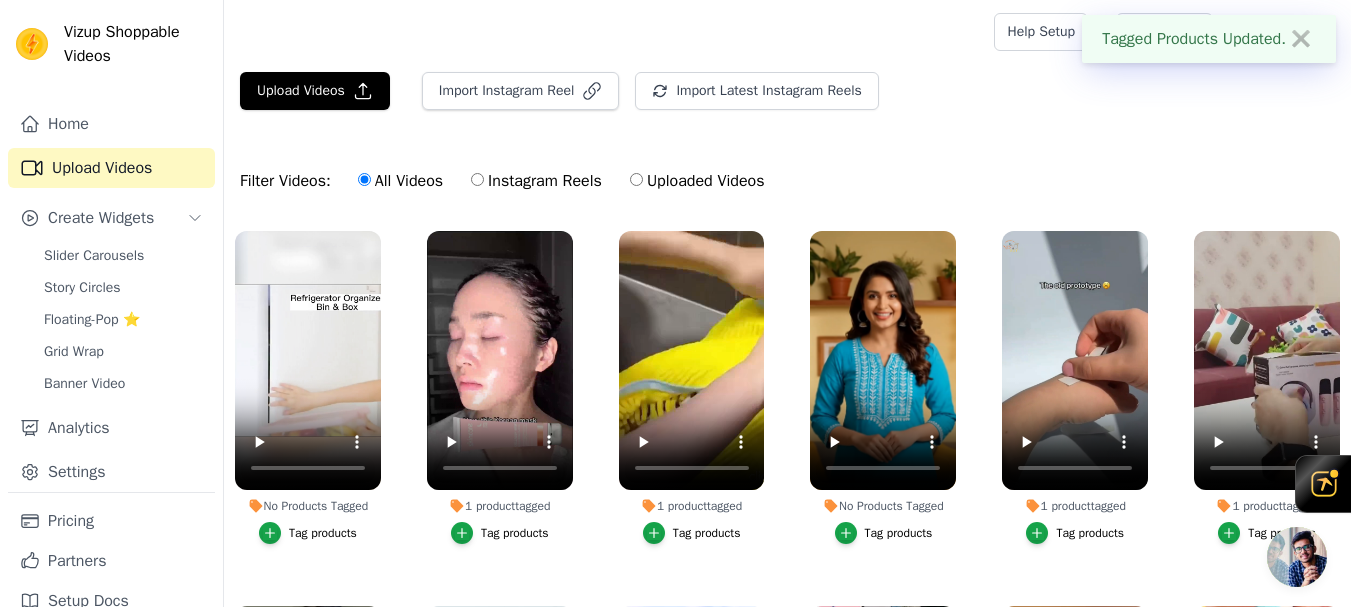 click on "Tag products" at bounding box center (323, 533) 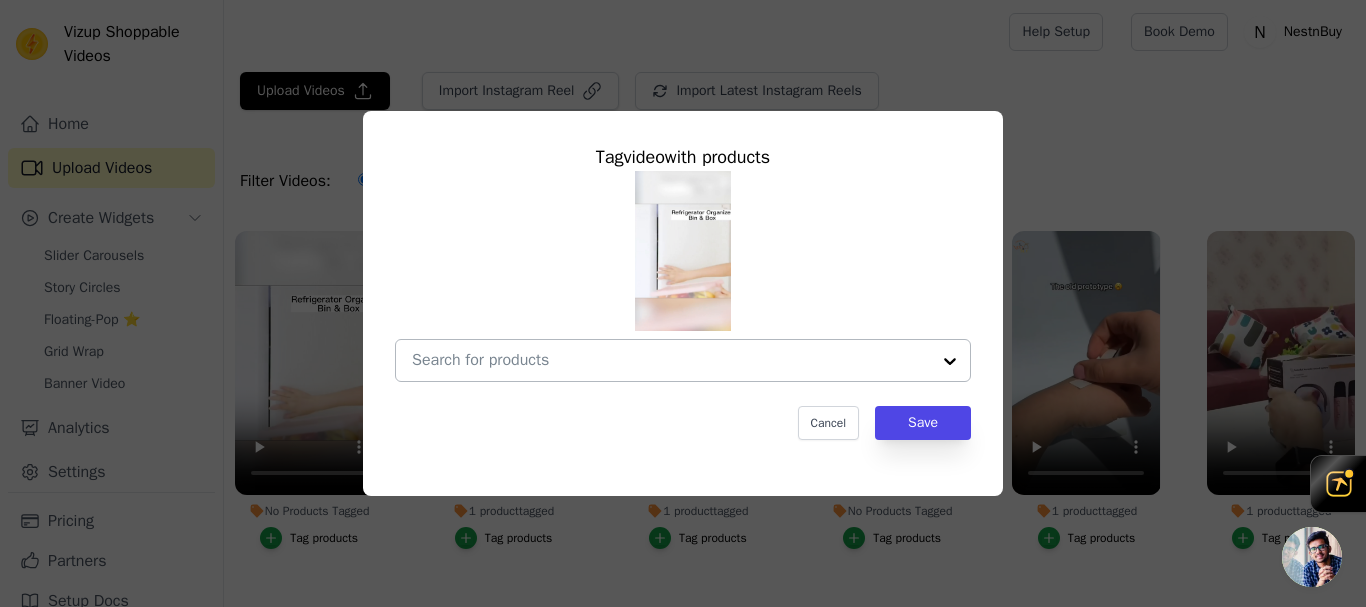 click at bounding box center (671, 360) 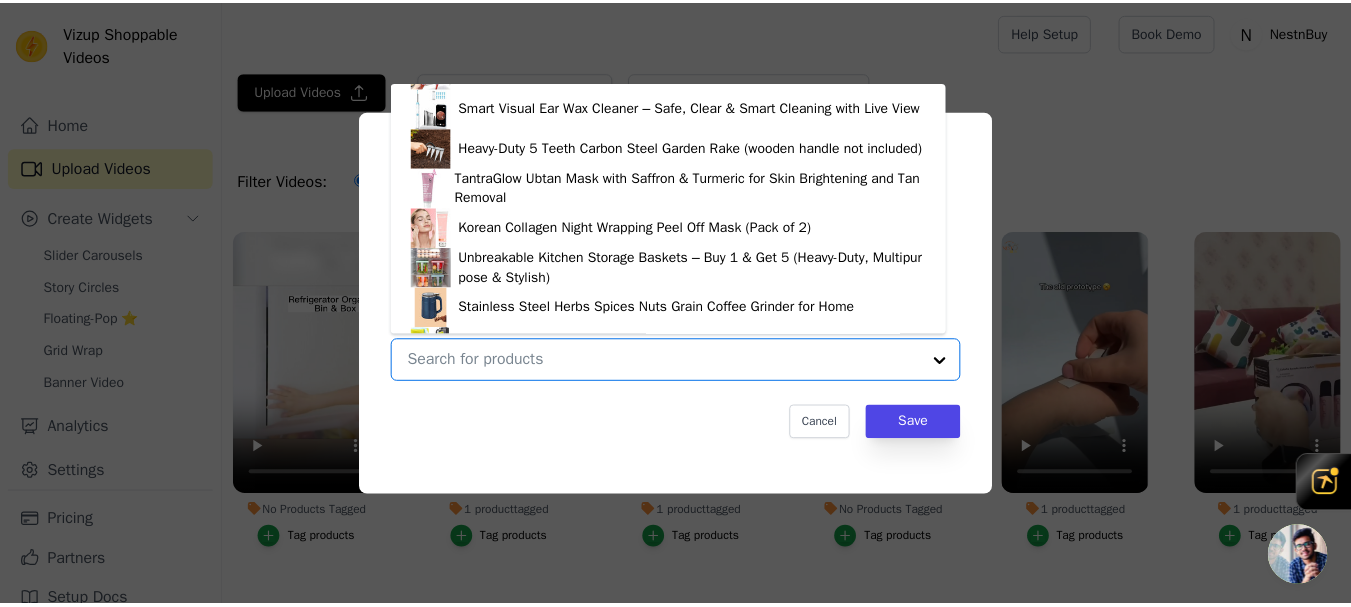scroll, scrollTop: 2428, scrollLeft: 0, axis: vertical 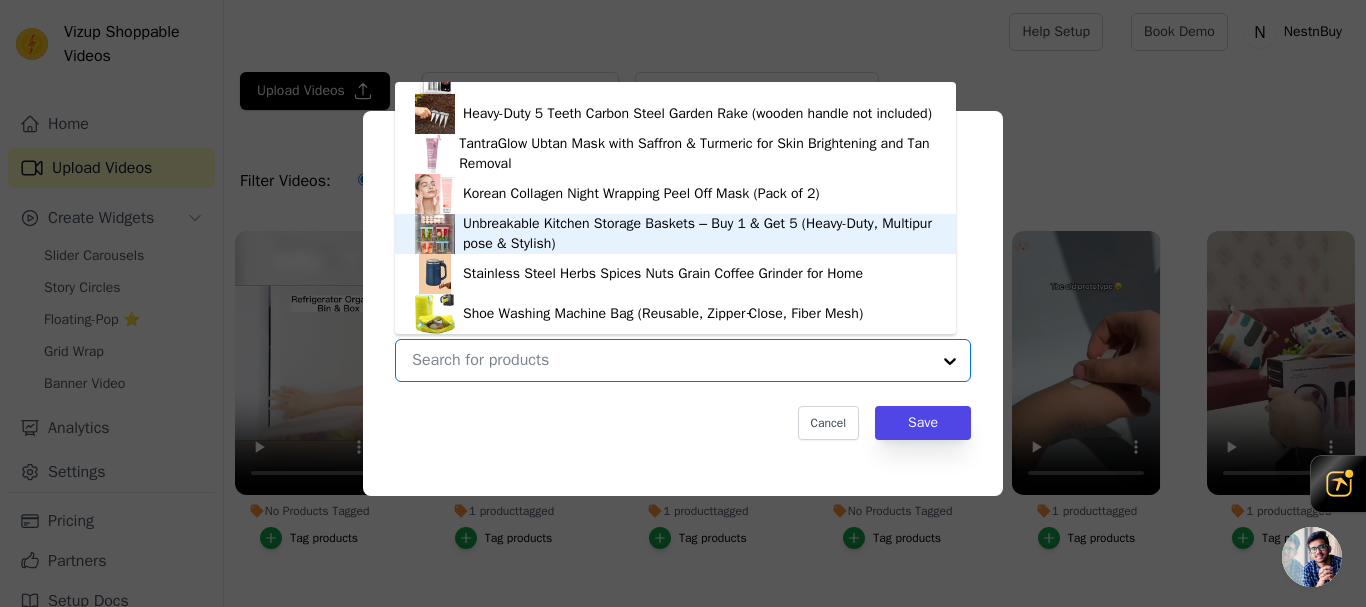 click on "Unbreakable Kitchen Storage Baskets – Buy 1 & Get 5 (Heavy-Duty, Multipurpose & Stylish)" at bounding box center [699, 234] 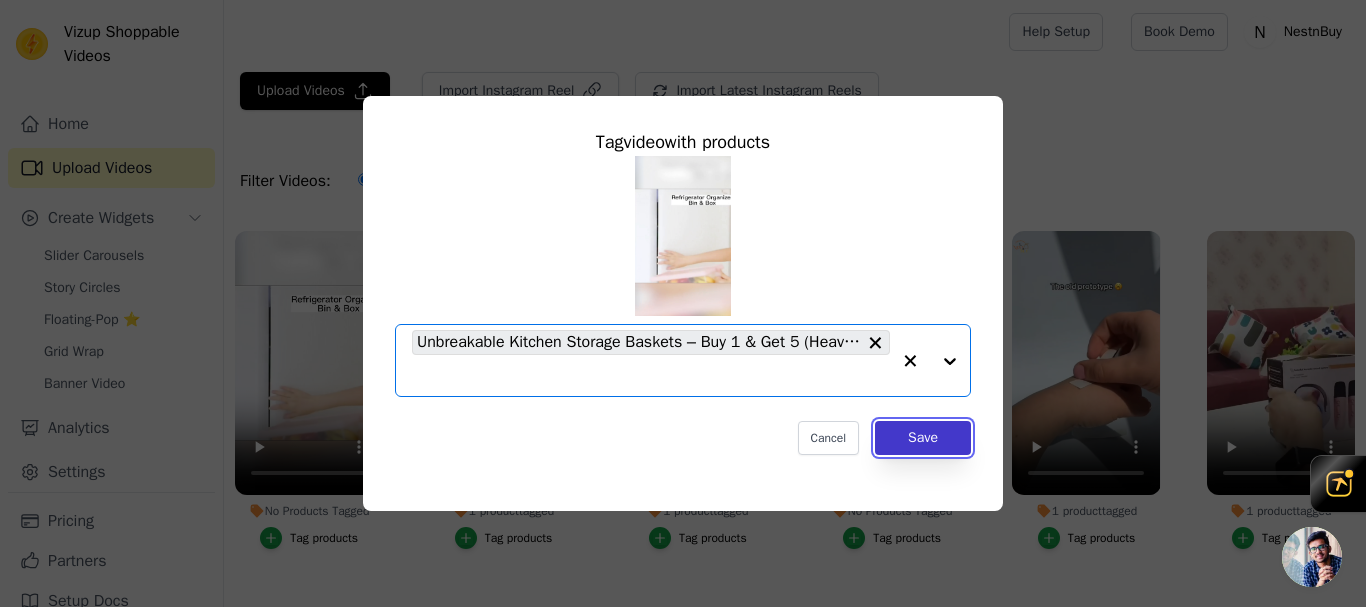 click on "Save" at bounding box center [923, 438] 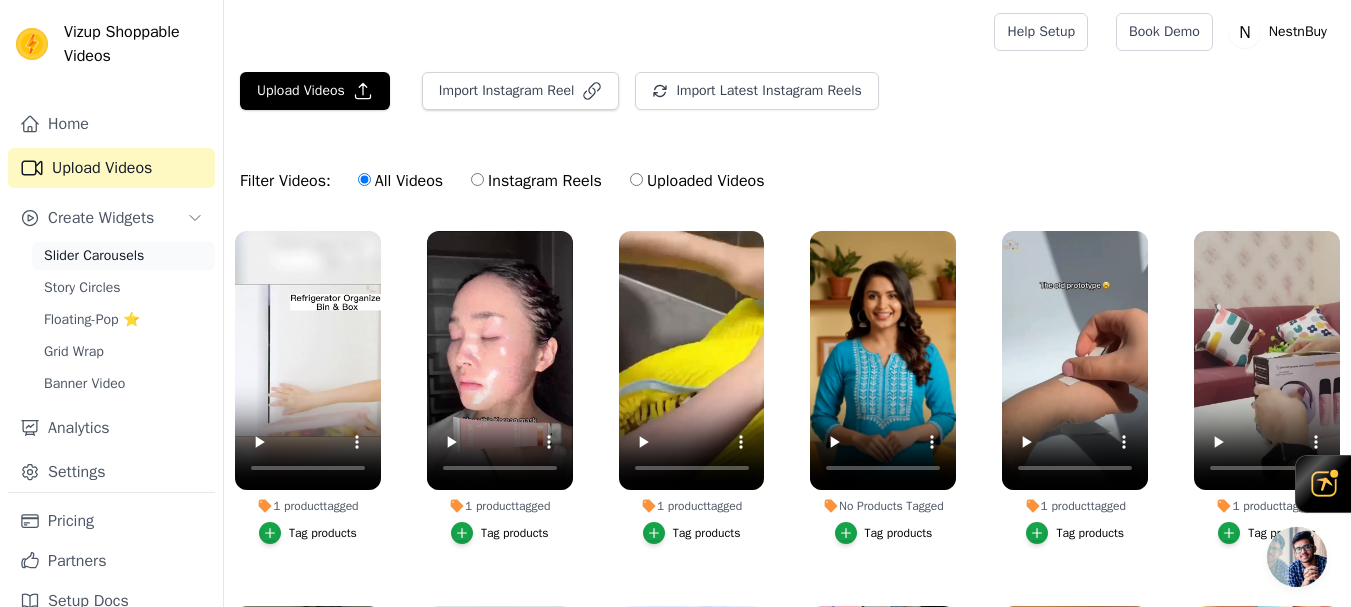 click on "Slider Carousels" at bounding box center (94, 256) 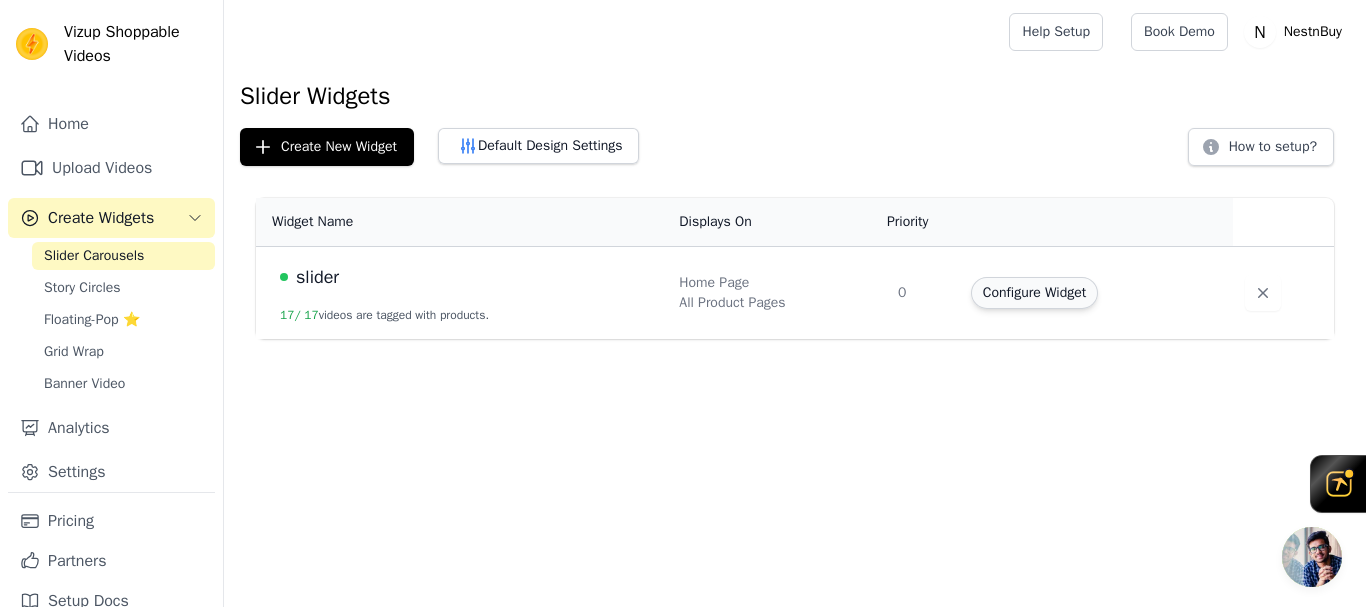 click on "Configure Widget" at bounding box center [1034, 293] 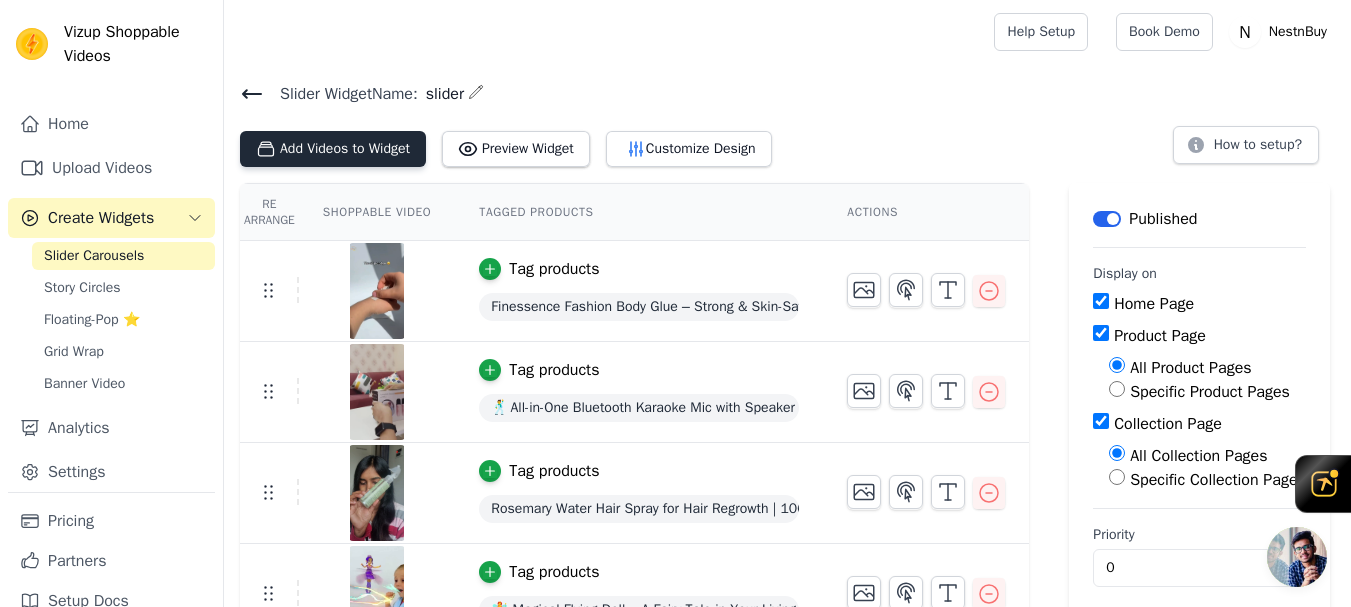 click on "Add Videos to Widget" at bounding box center [333, 149] 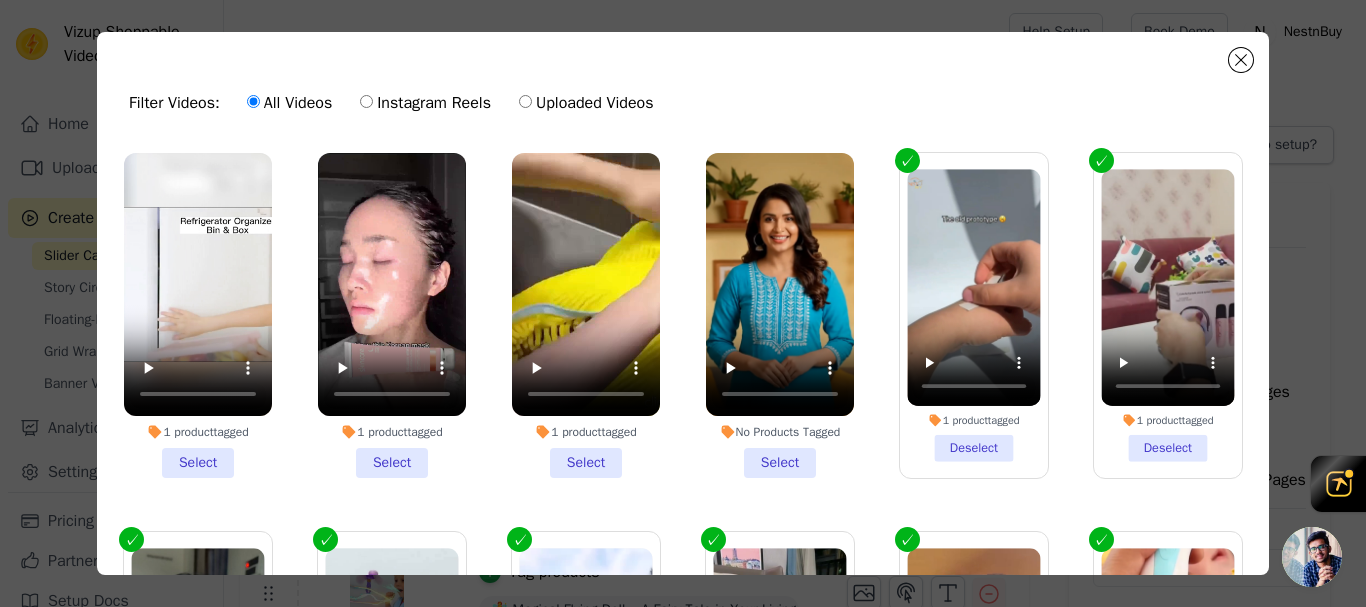 click on "No Products Tagged     Select" at bounding box center (780, 315) 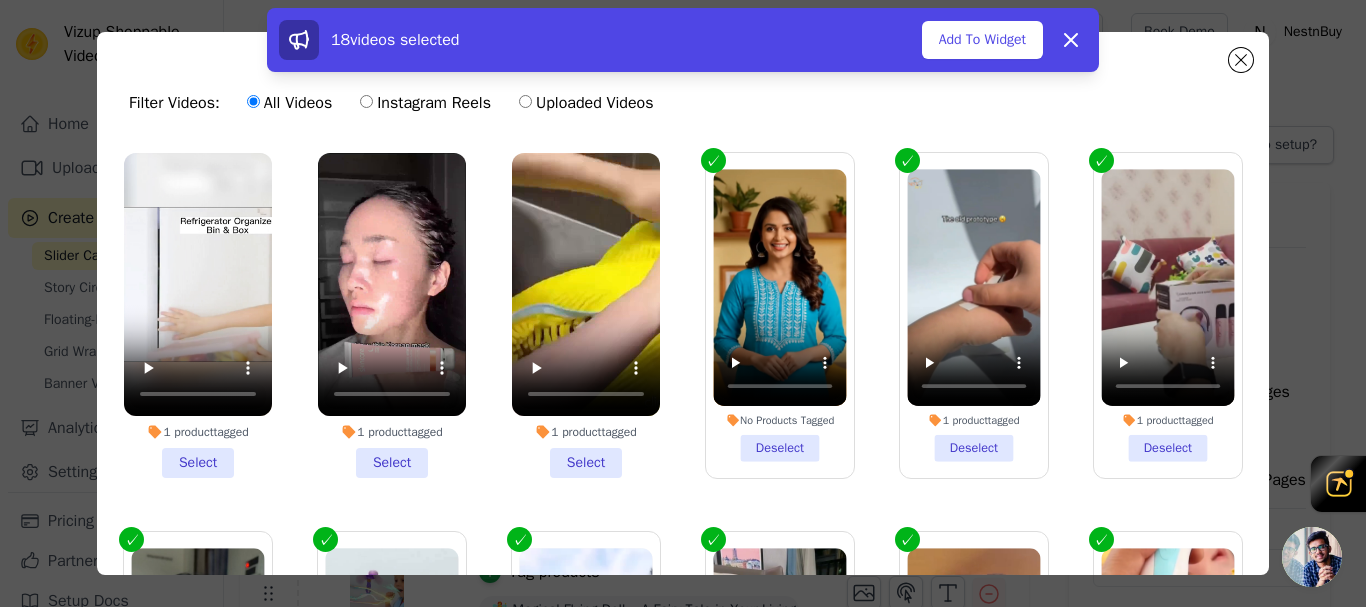 click on "No Products Tagged     Deselect" at bounding box center (779, 315) 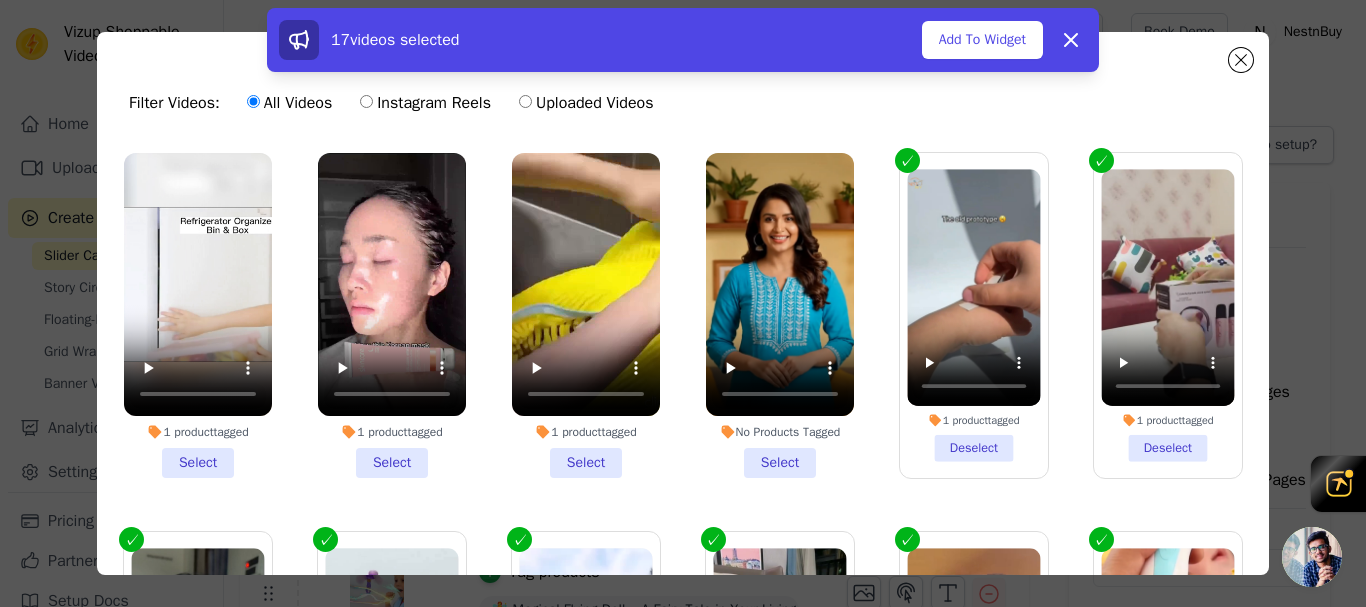 click on "1   product  tagged     Select" at bounding box center [586, 315] 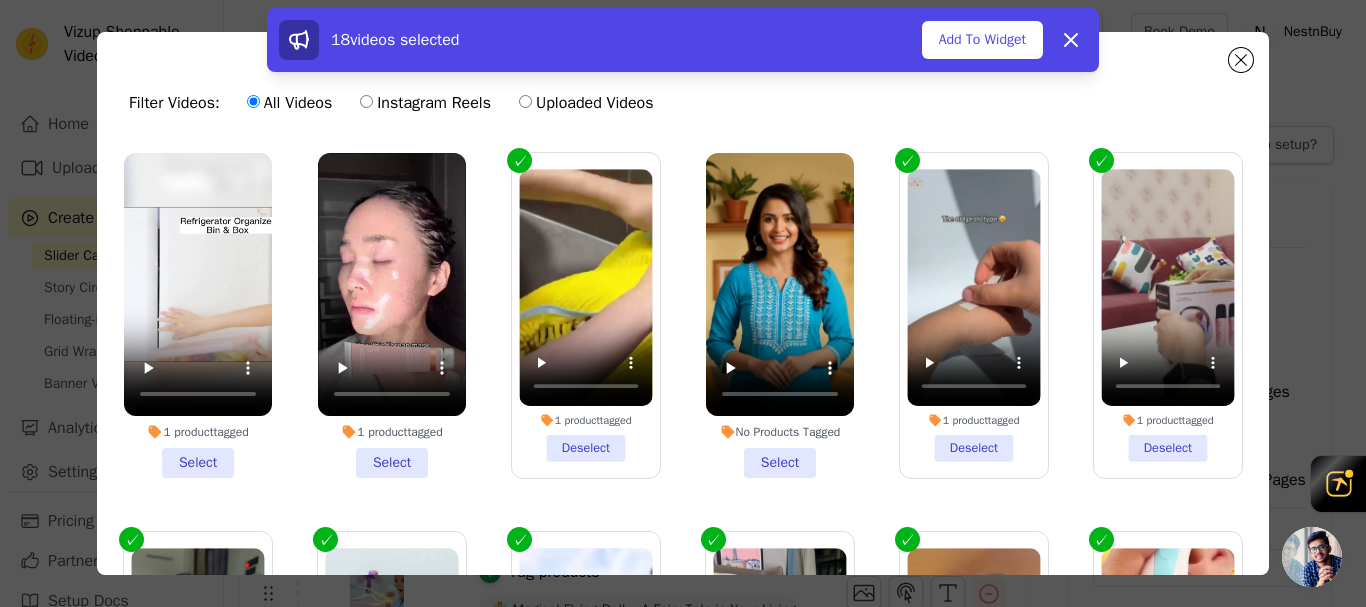 click on "1   product  tagged     Select" at bounding box center [392, 315] 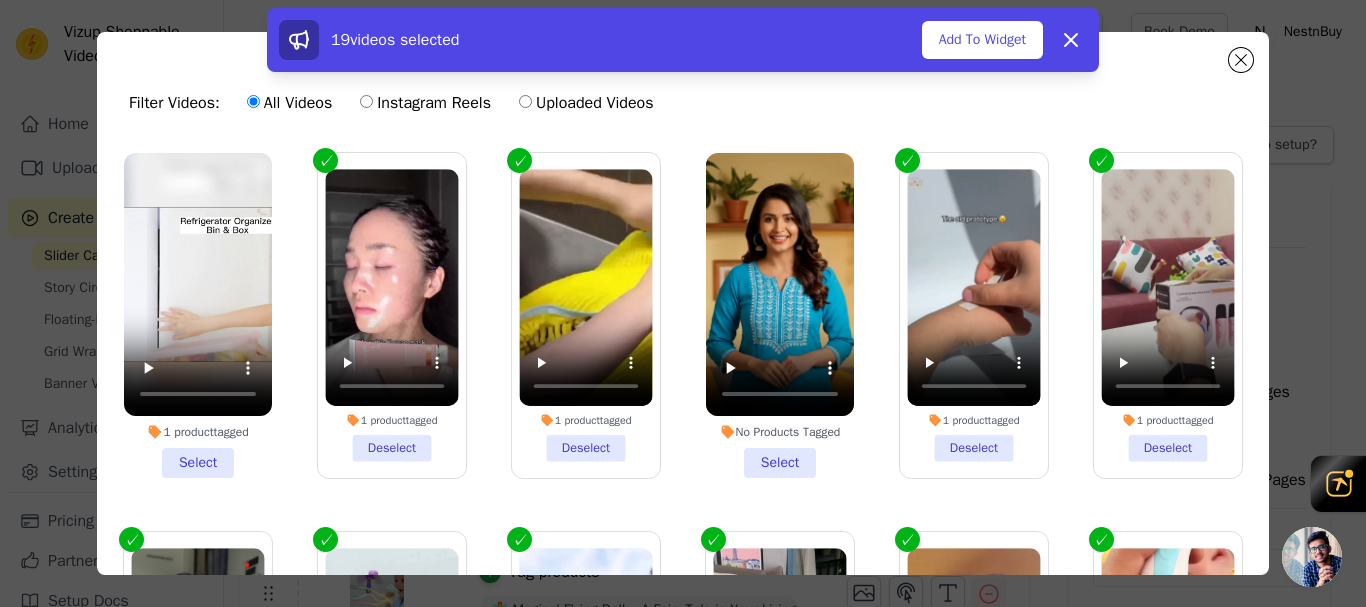 click on "1   product  tagged     Select" at bounding box center (198, 315) 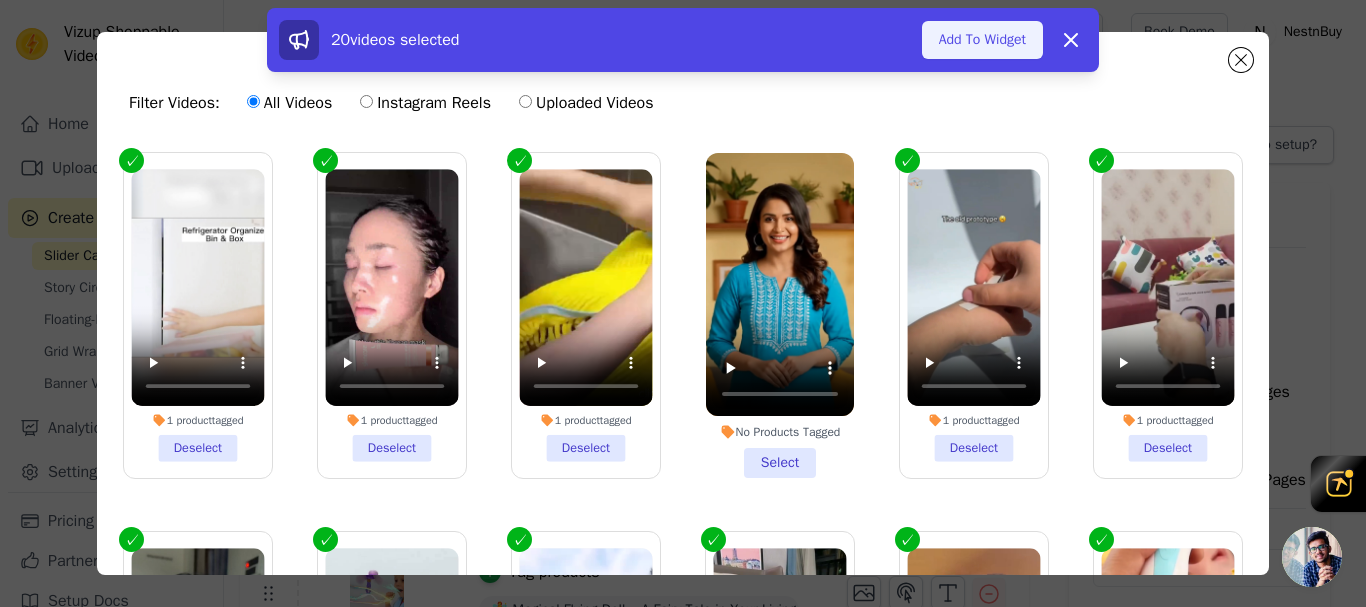click on "Add To Widget" at bounding box center [982, 40] 